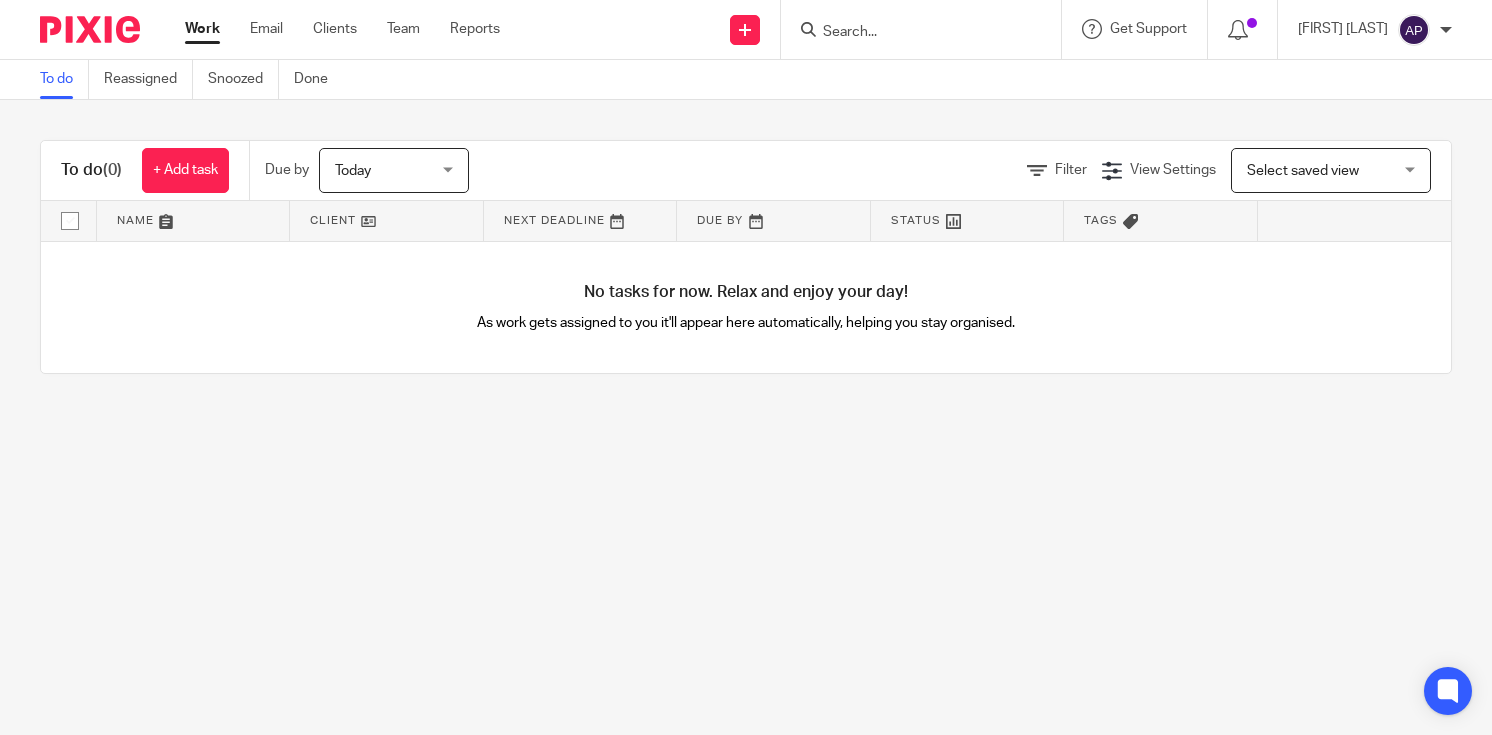 scroll, scrollTop: 0, scrollLeft: 0, axis: both 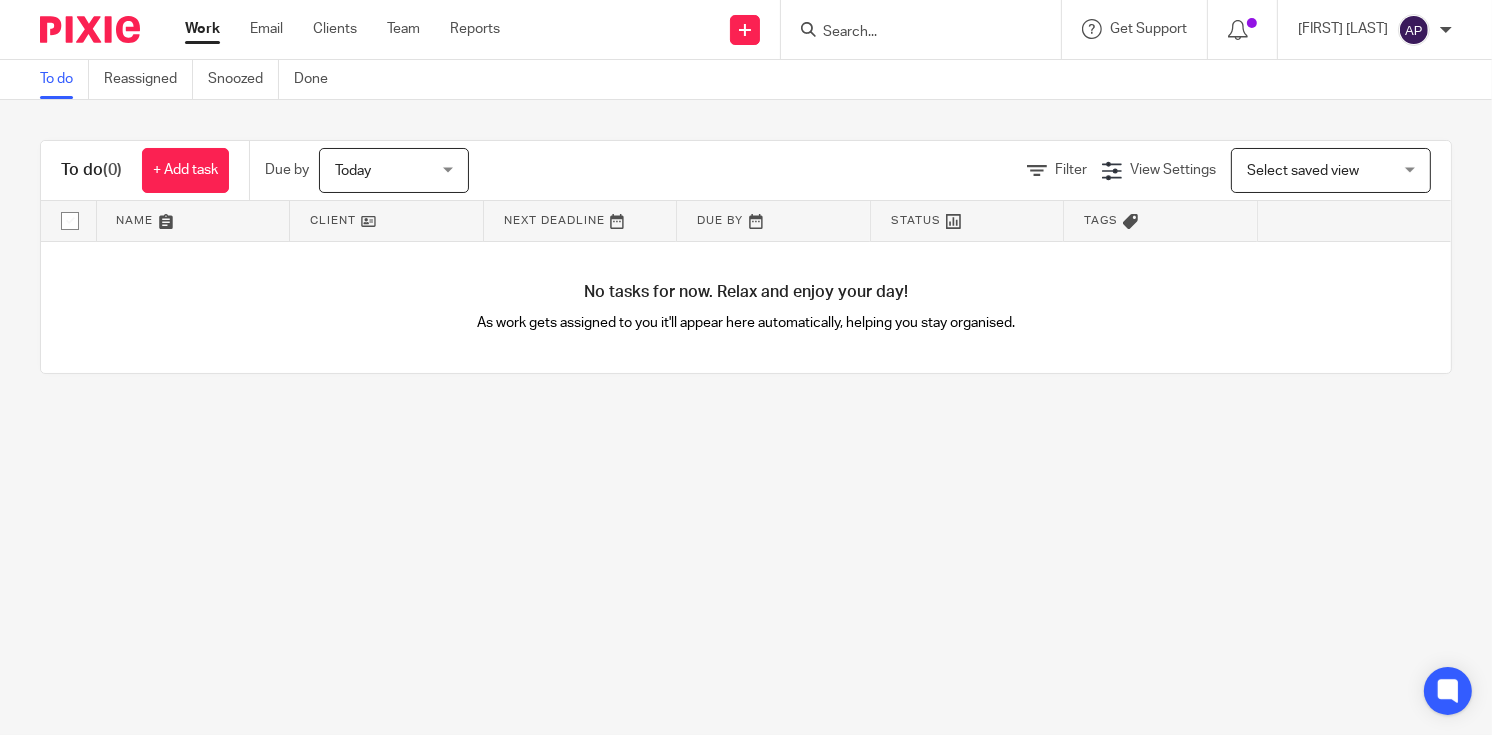 click at bounding box center (911, 33) 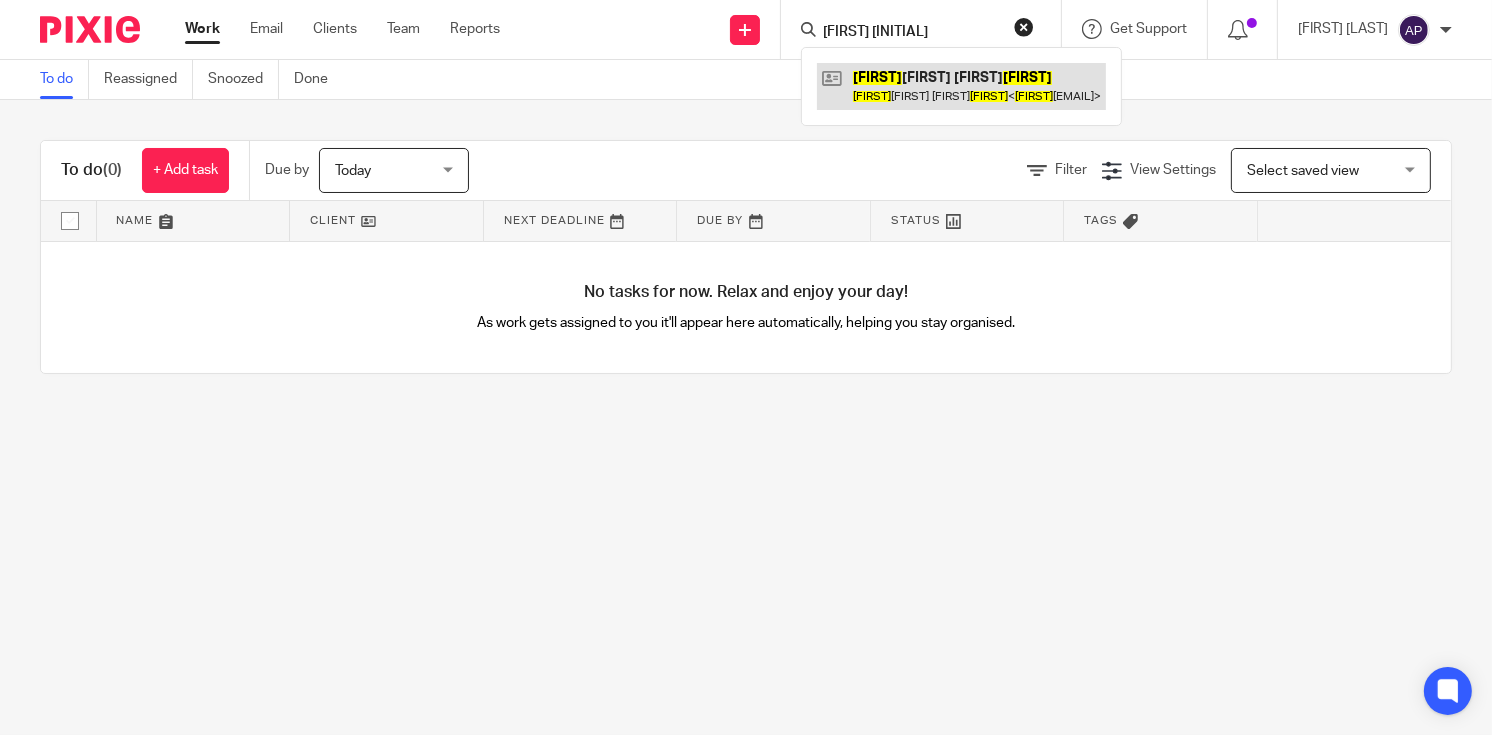 type on "[FIRST] [INITIAL]" 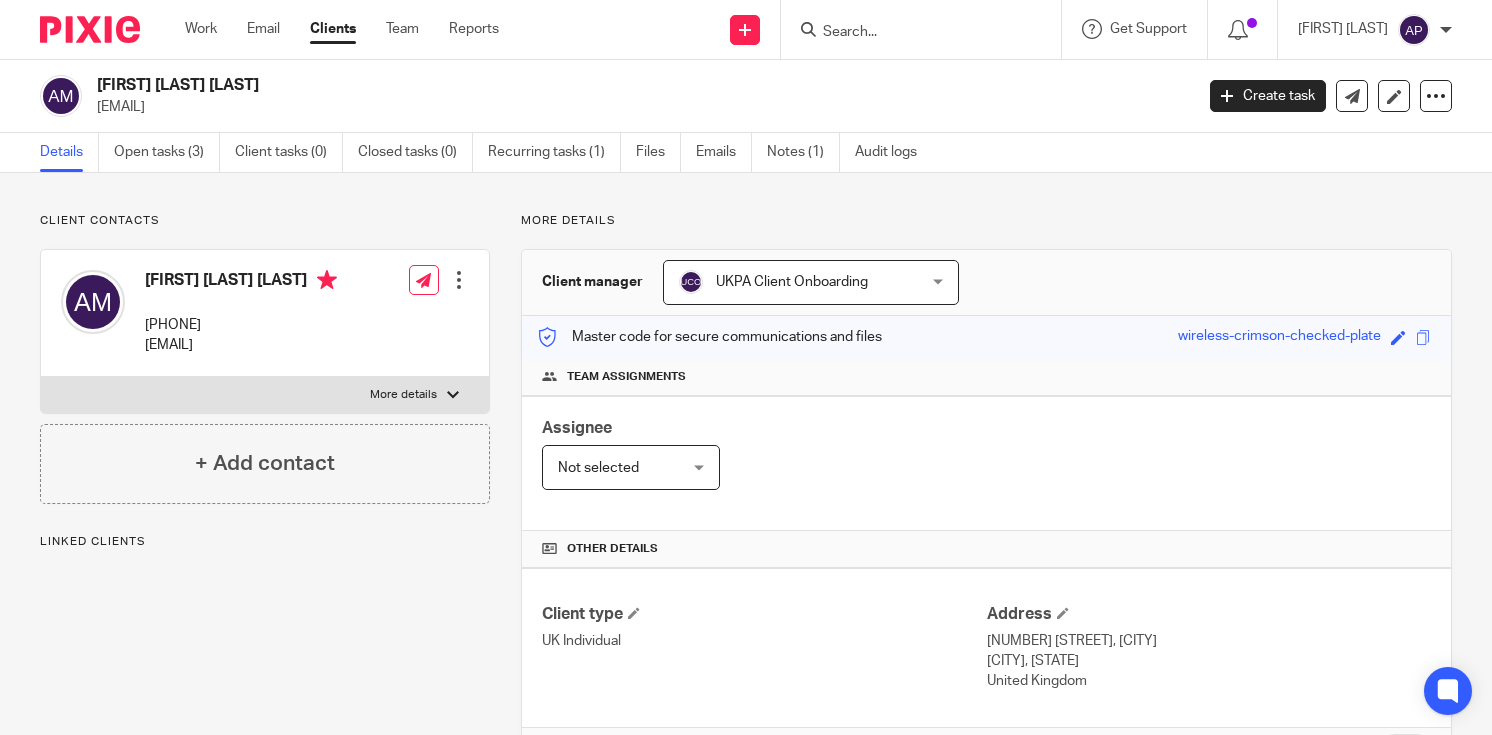 scroll, scrollTop: 0, scrollLeft: 0, axis: both 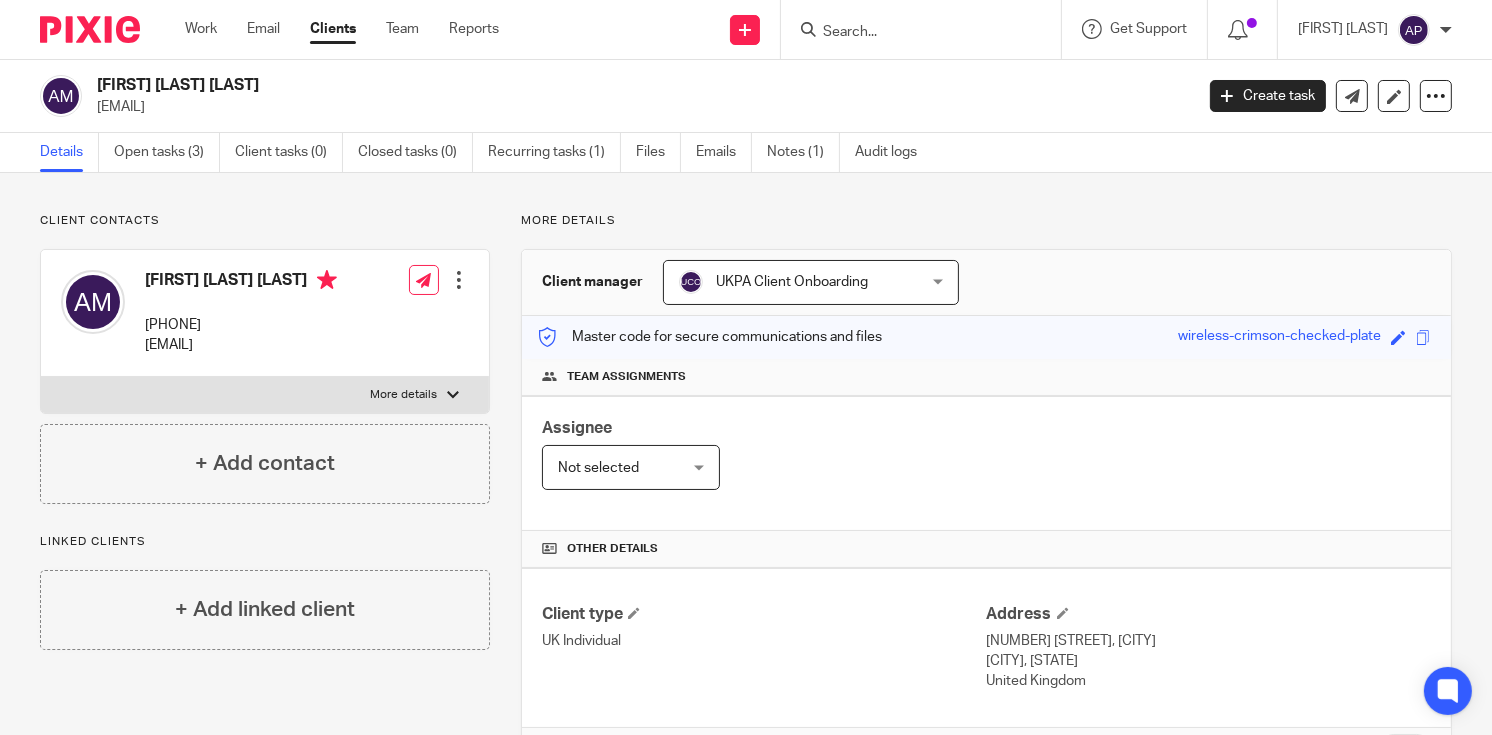 drag, startPoint x: 97, startPoint y: 83, endPoint x: 268, endPoint y: 78, distance: 171.07309 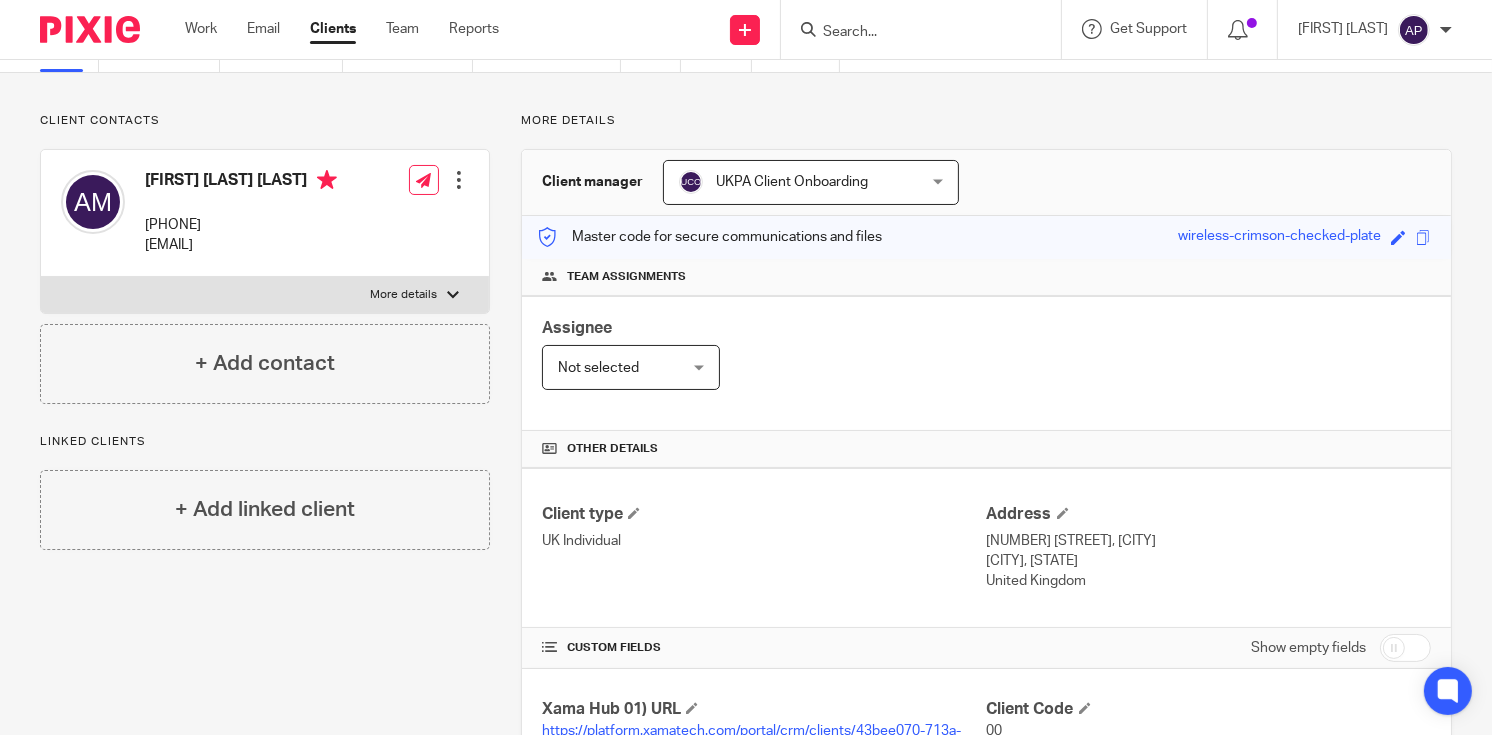 drag, startPoint x: 977, startPoint y: 537, endPoint x: 1124, endPoint y: 540, distance: 147.03061 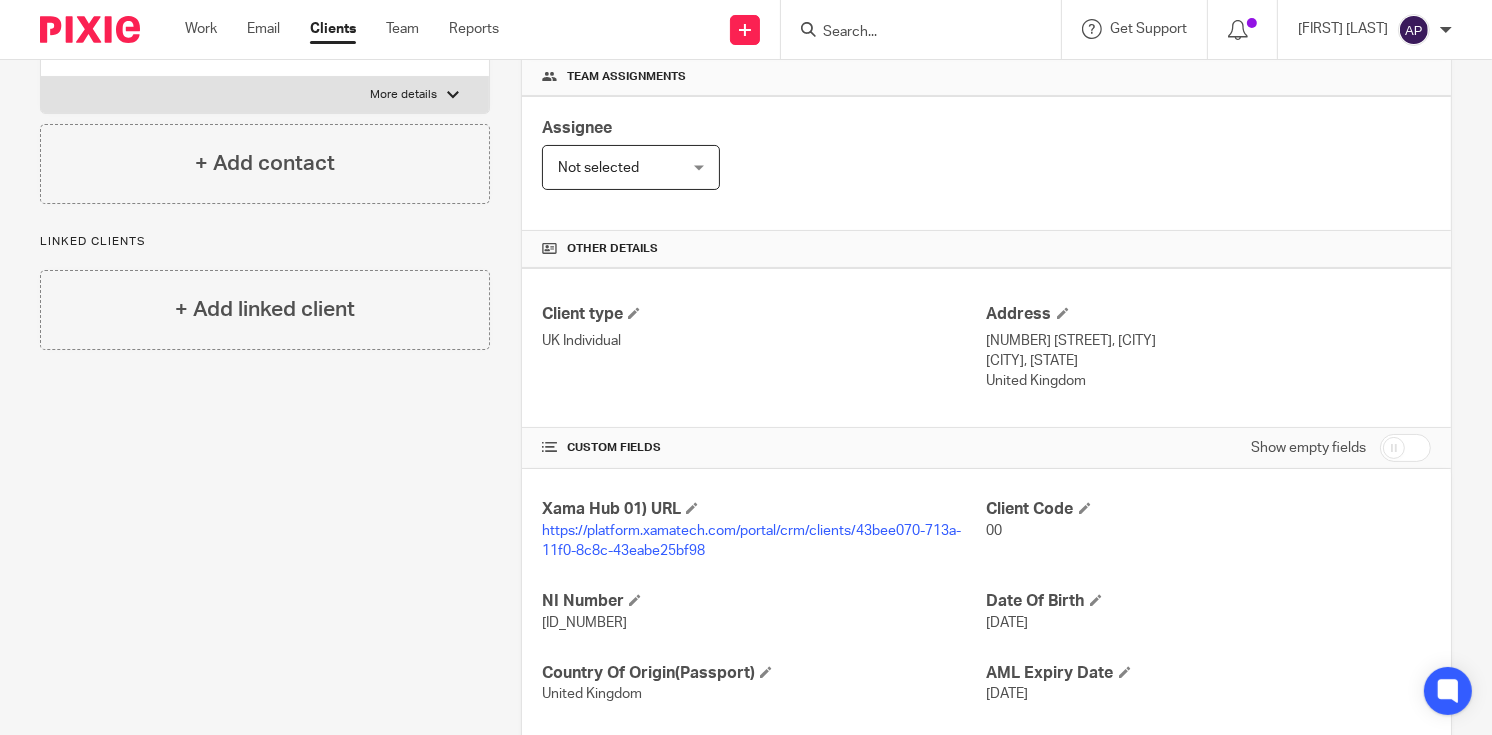 scroll, scrollTop: 0, scrollLeft: 0, axis: both 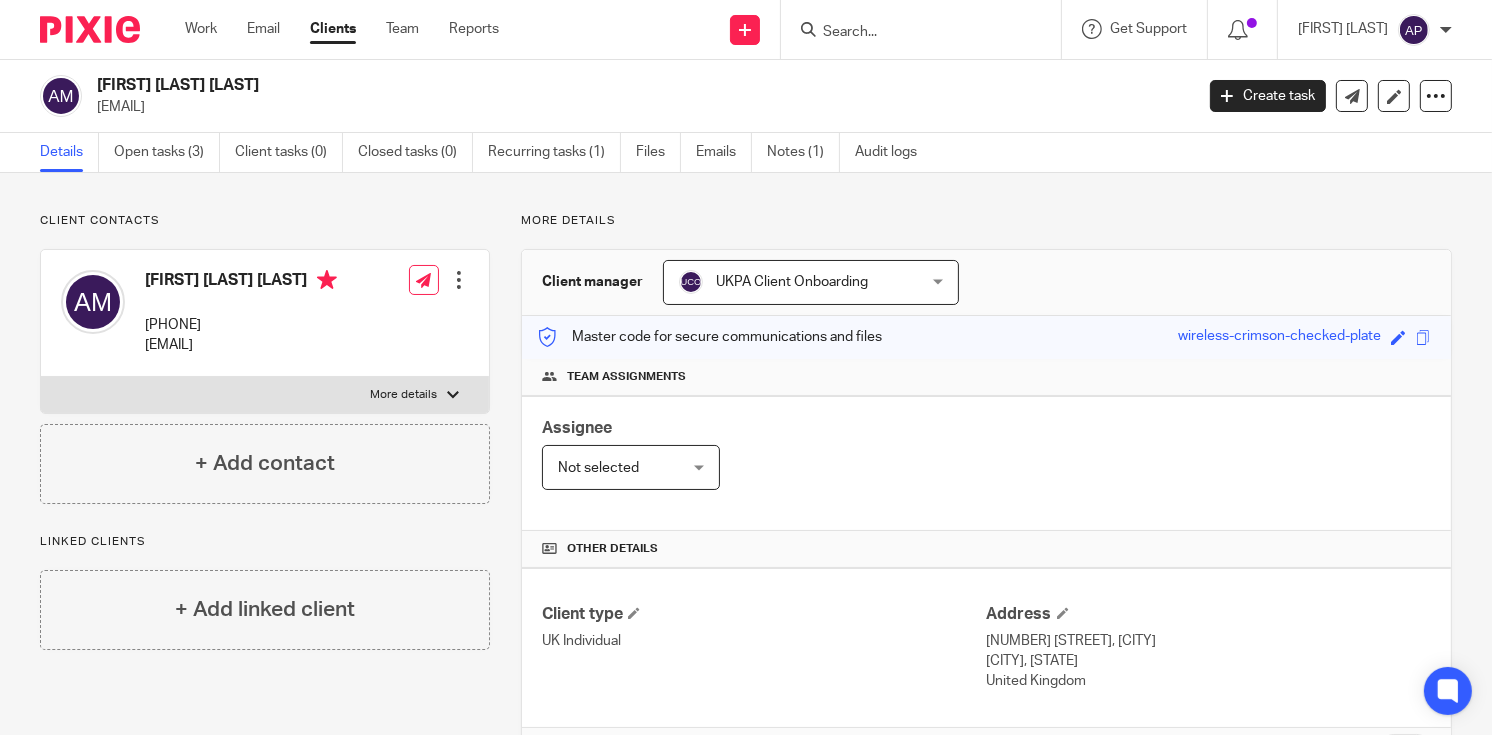 drag, startPoint x: 96, startPoint y: 81, endPoint x: 256, endPoint y: 78, distance: 160.02812 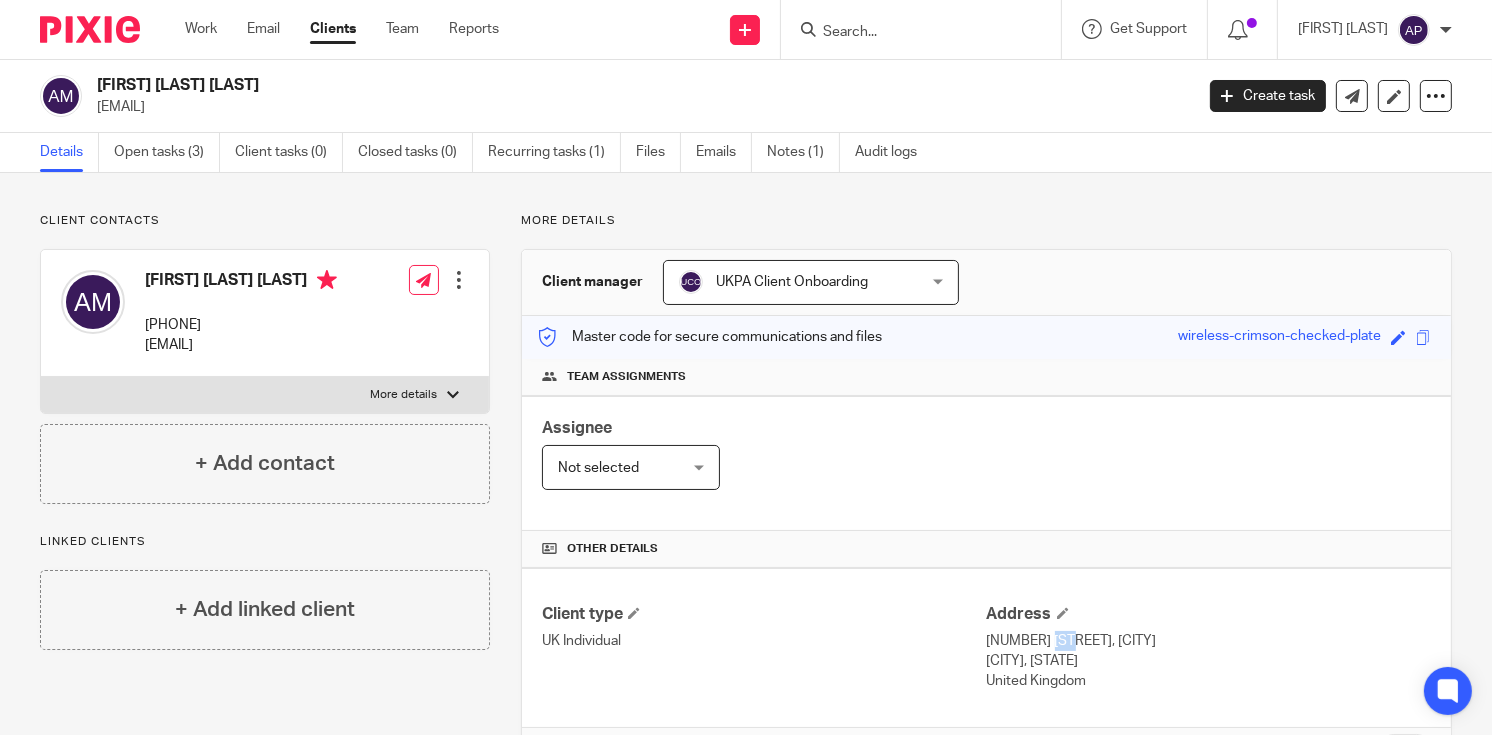 click on "[NUMBER] [STREET] [STREET_NAME], [CITY]" at bounding box center [1209, 641] 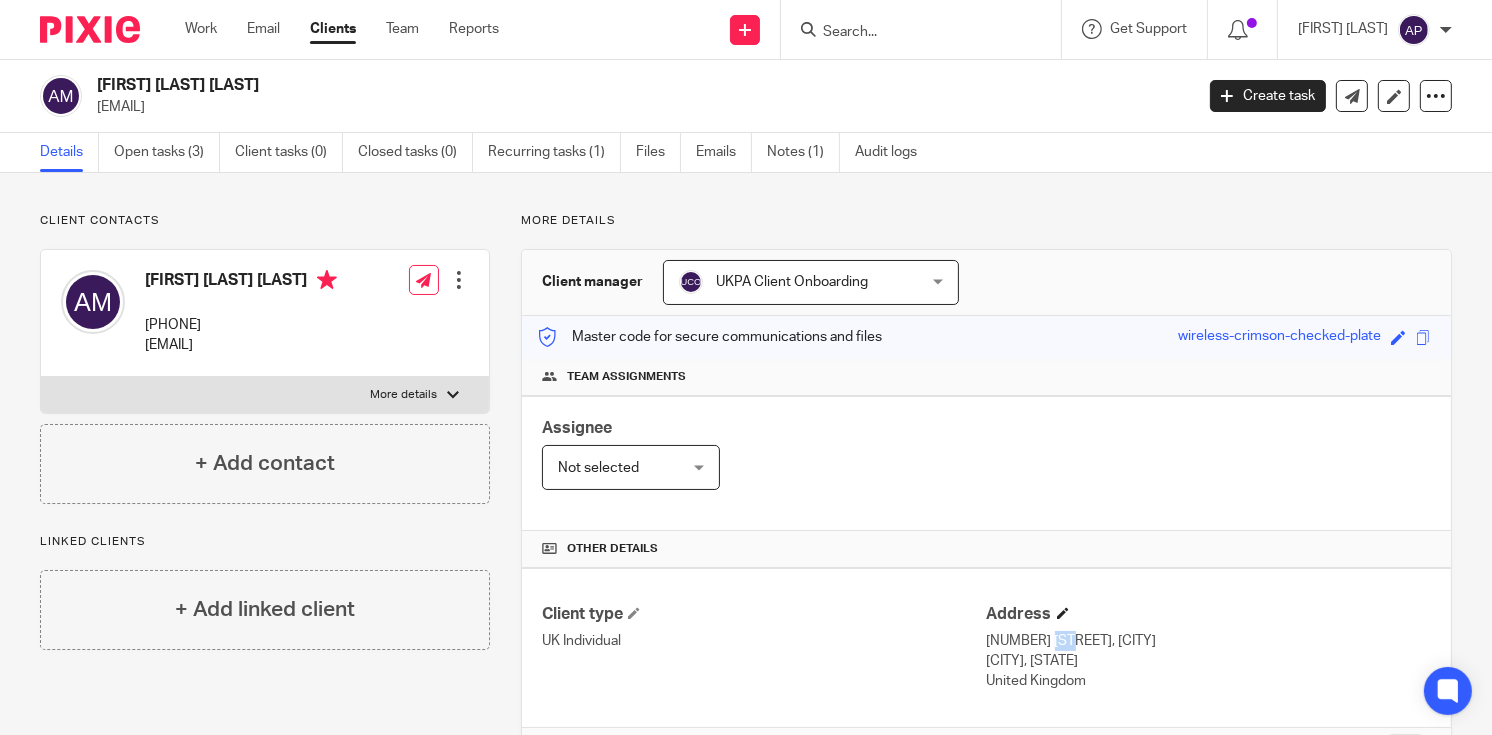 drag, startPoint x: 983, startPoint y: 636, endPoint x: 1118, endPoint y: 604, distance: 138.74077 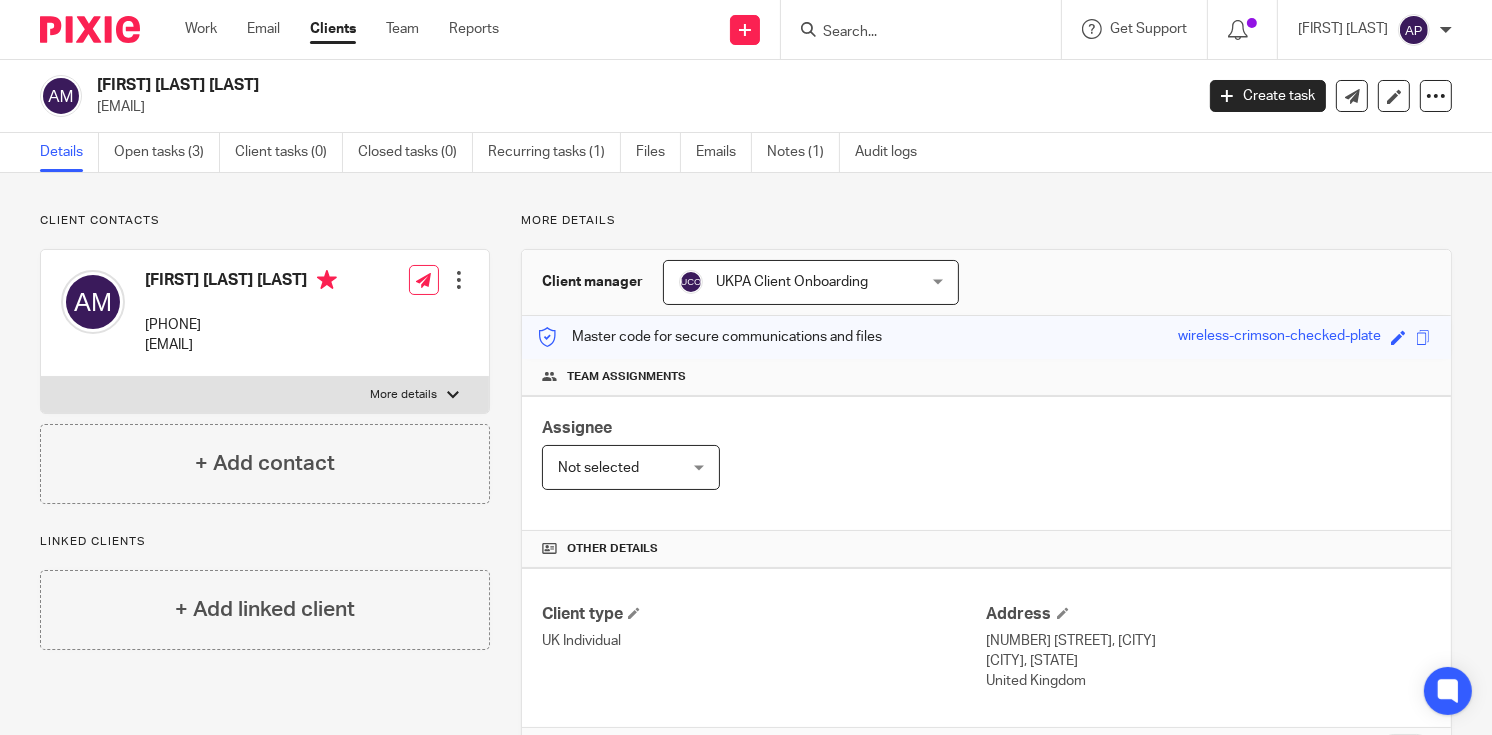 drag, startPoint x: 978, startPoint y: 635, endPoint x: 1122, endPoint y: 642, distance: 144.17004 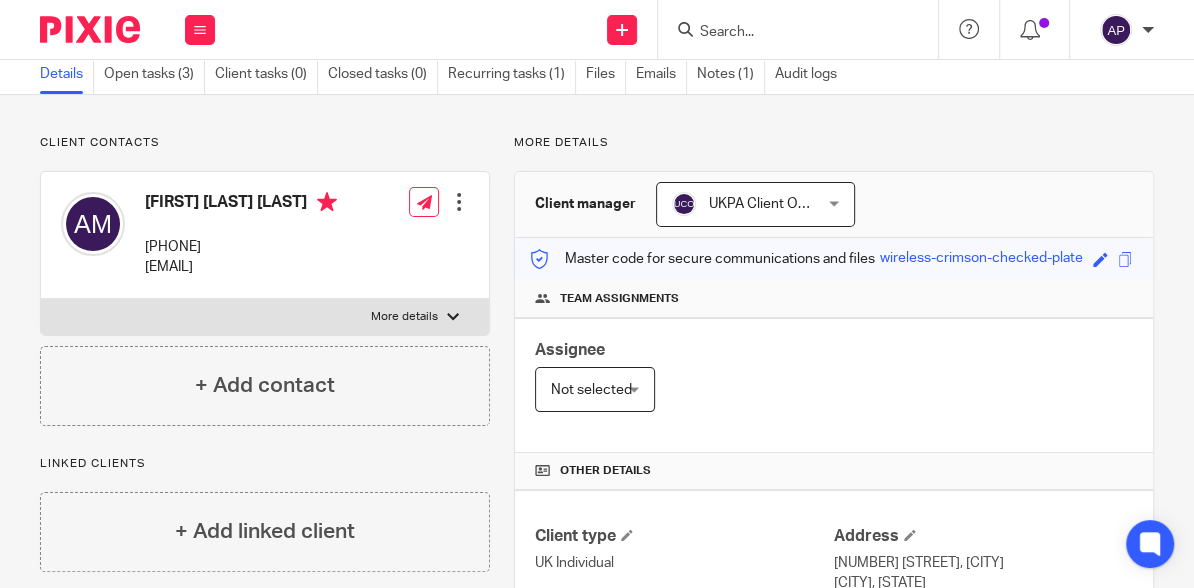 scroll, scrollTop: 0, scrollLeft: 0, axis: both 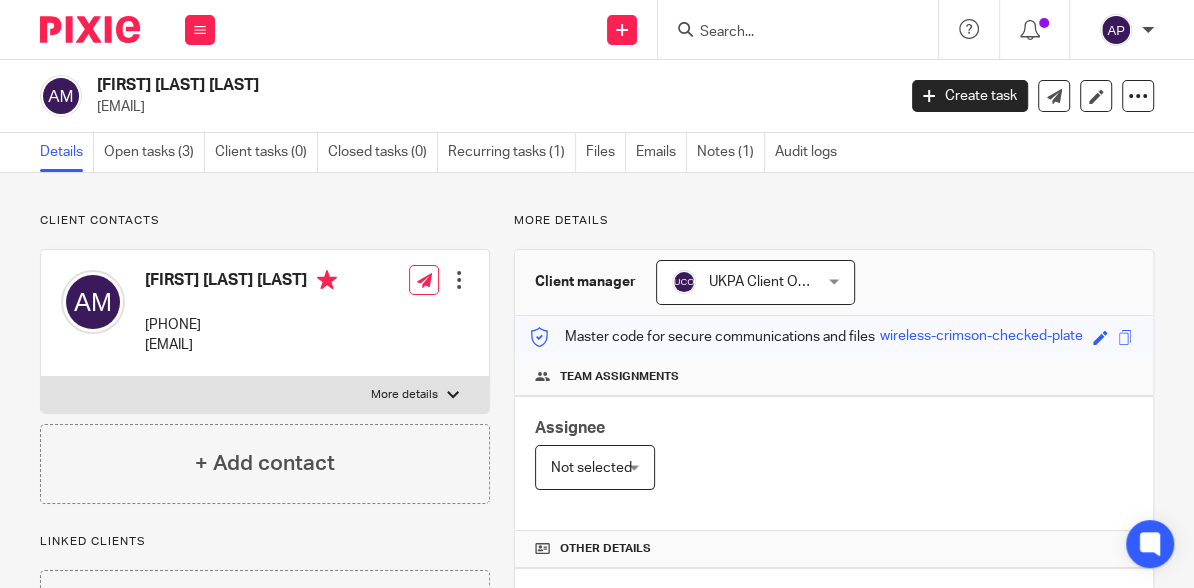 drag, startPoint x: 94, startPoint y: 83, endPoint x: 288, endPoint y: 86, distance: 194.0232 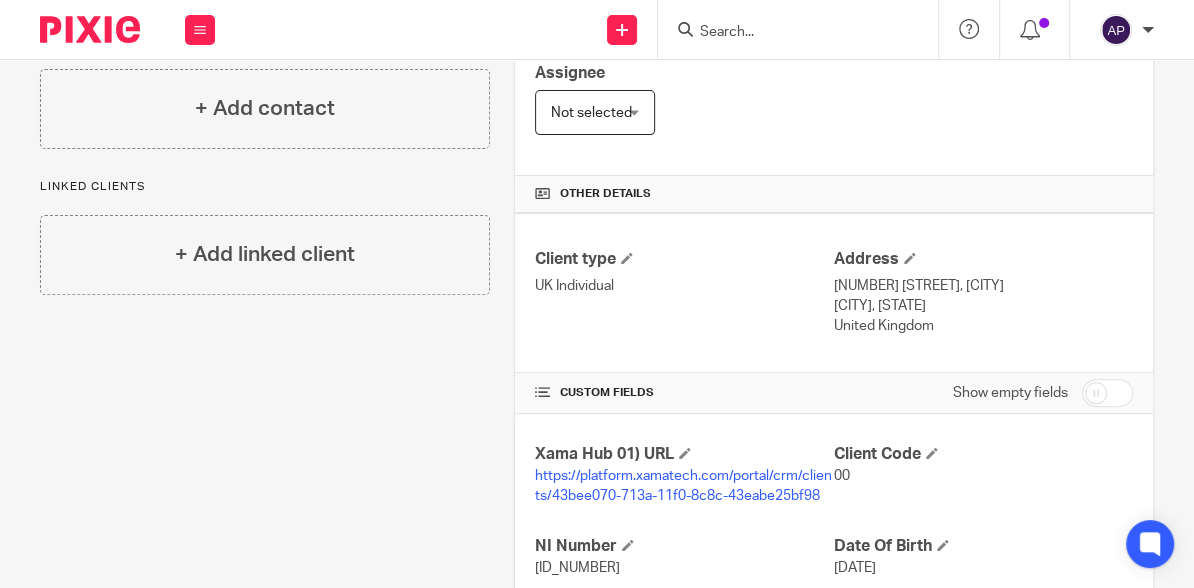 scroll, scrollTop: 193, scrollLeft: 0, axis: vertical 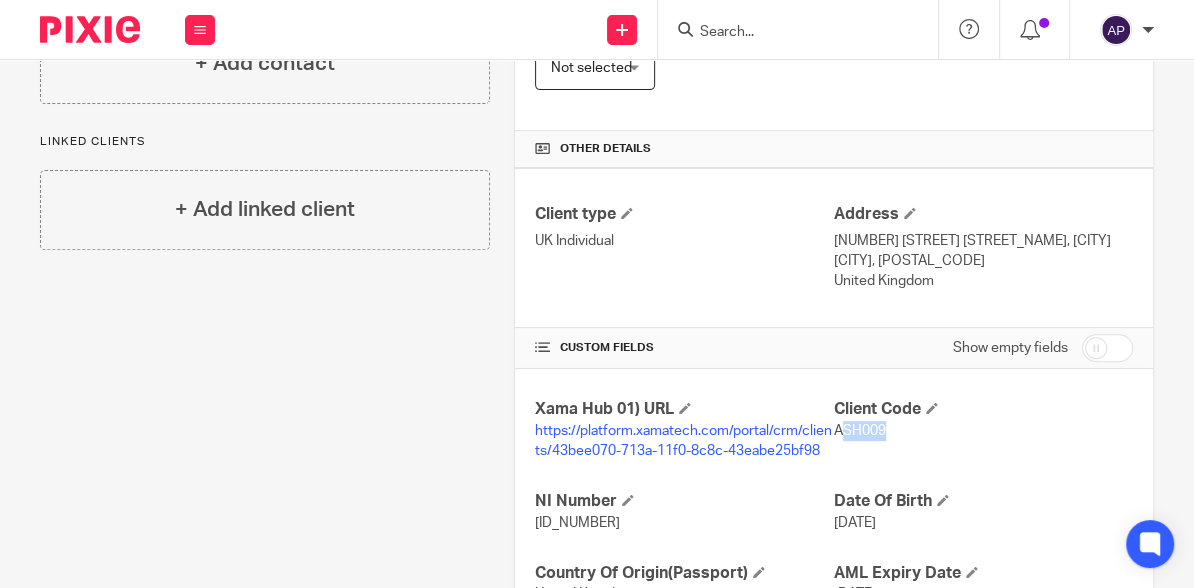 drag, startPoint x: 831, startPoint y: 442, endPoint x: 884, endPoint y: 442, distance: 53 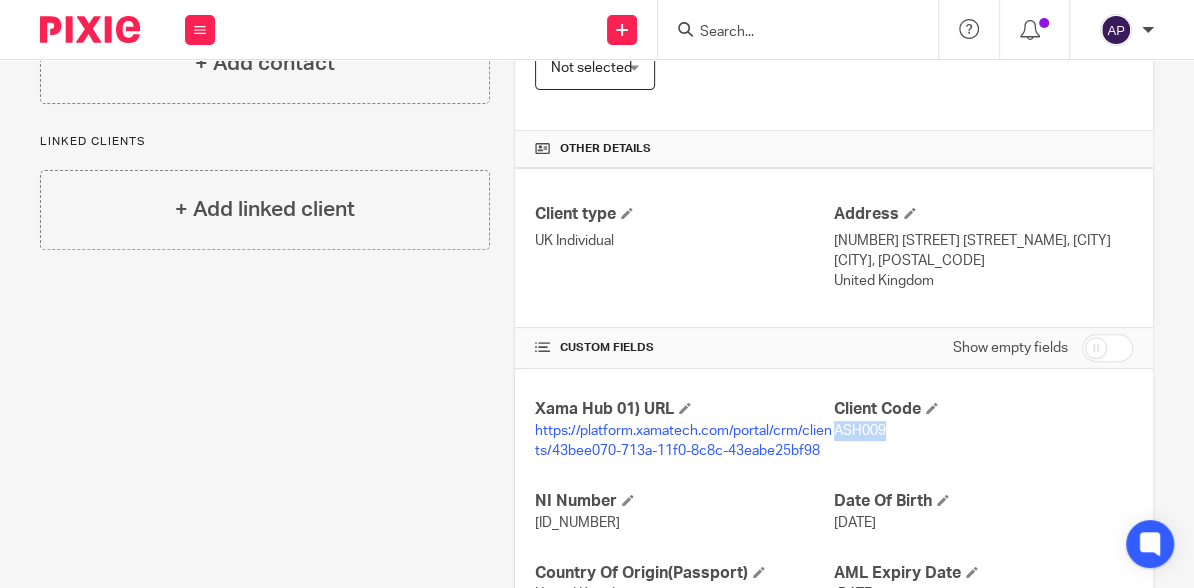 click on "ASH009" at bounding box center [860, 431] 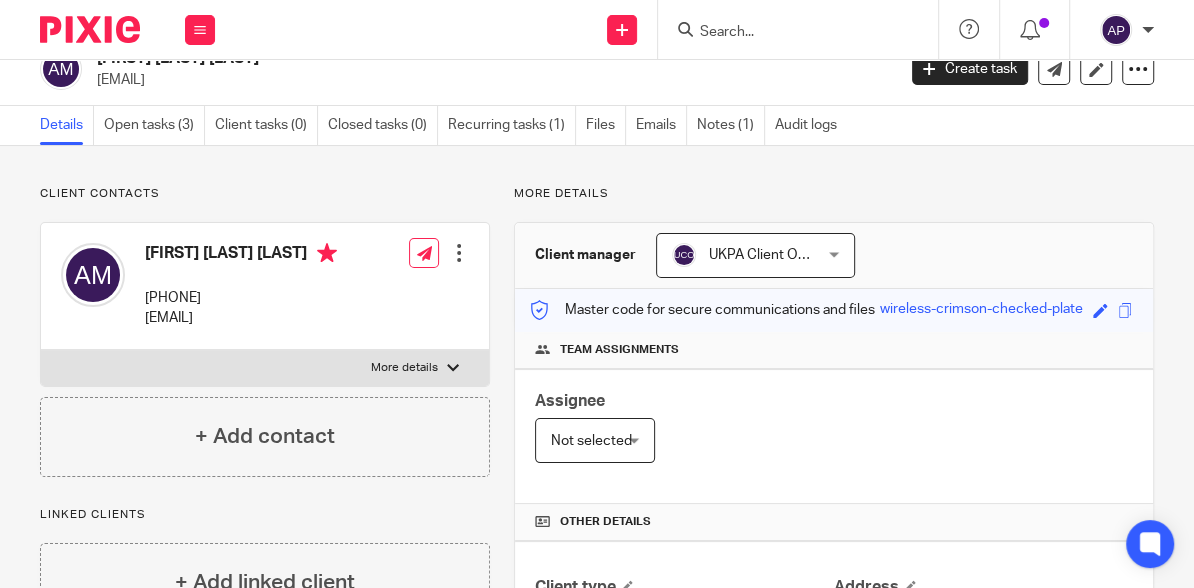 scroll, scrollTop: 0, scrollLeft: 0, axis: both 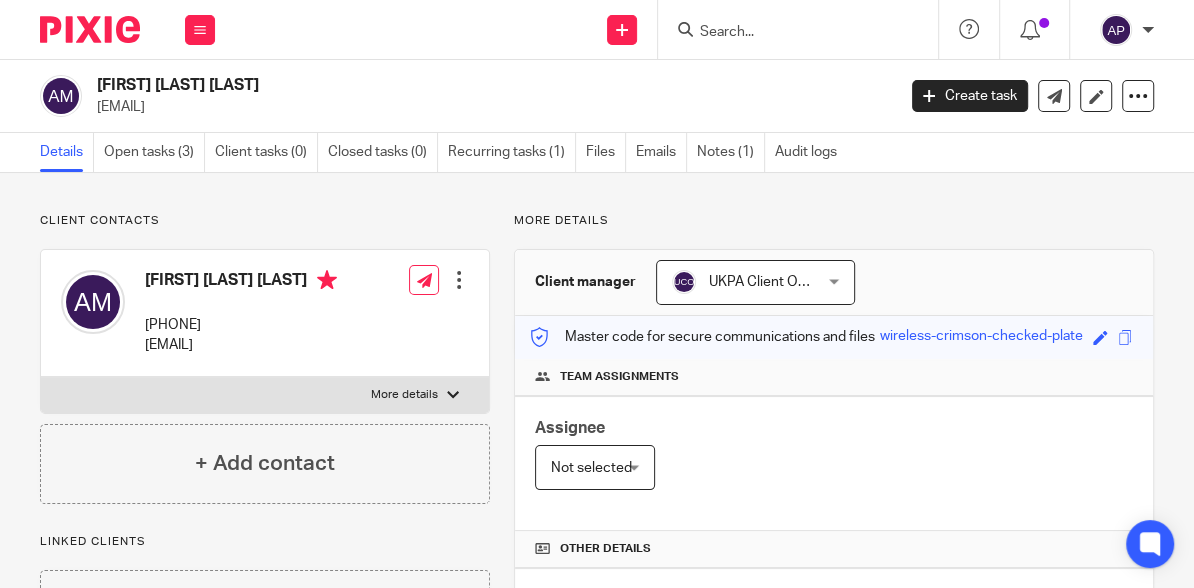 drag, startPoint x: 95, startPoint y: 83, endPoint x: 270, endPoint y: 80, distance: 175.02571 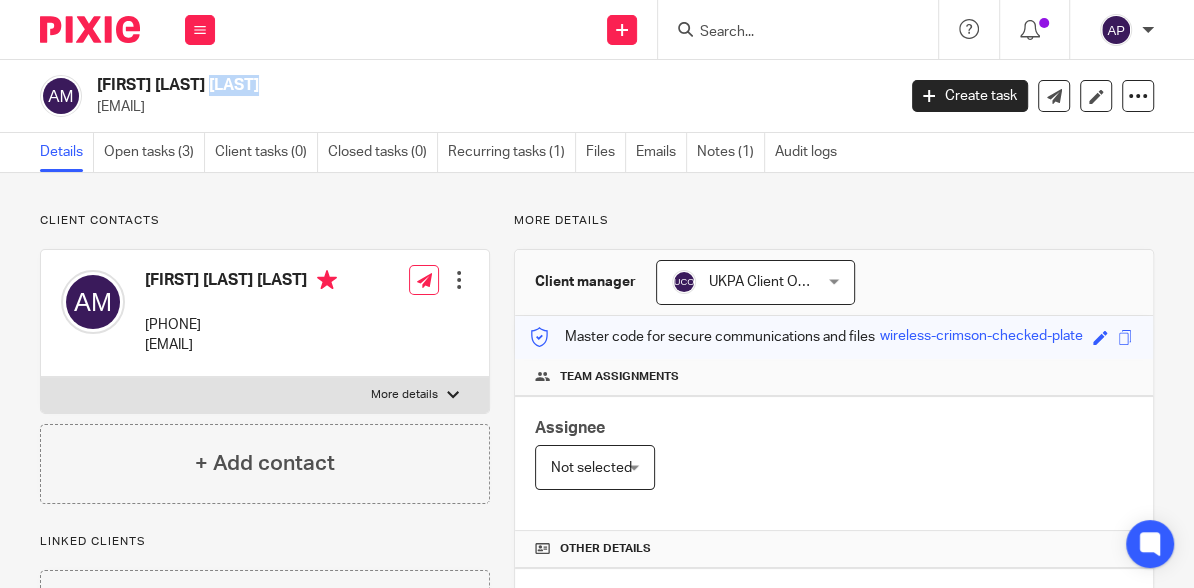 drag, startPoint x: 98, startPoint y: 81, endPoint x: 147, endPoint y: 90, distance: 49.819675 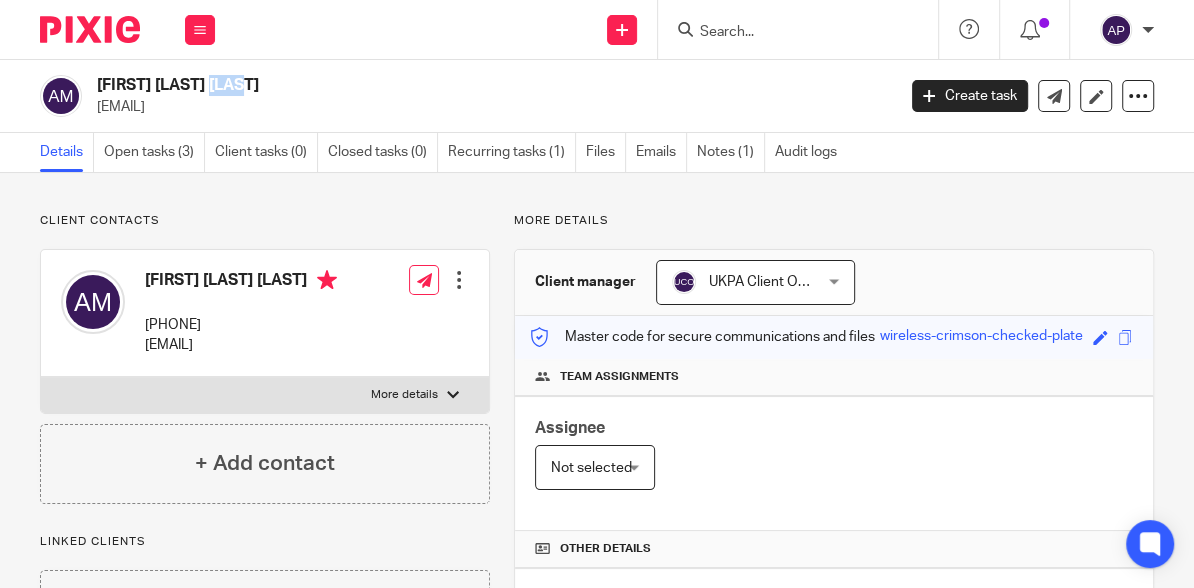 drag, startPoint x: 96, startPoint y: 82, endPoint x: 136, endPoint y: 81, distance: 40.012497 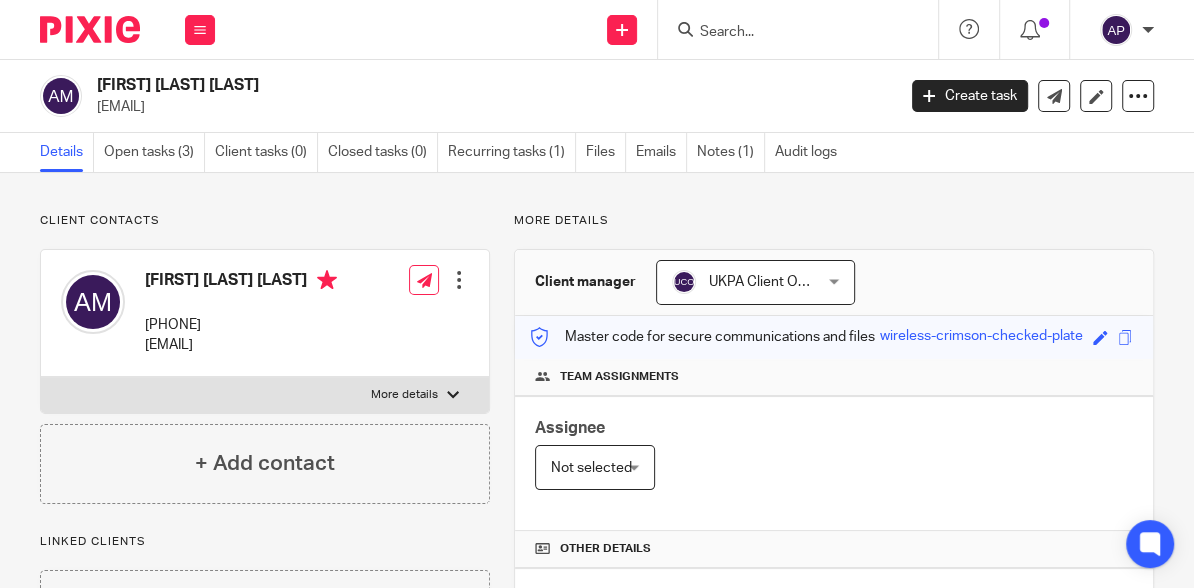 drag, startPoint x: 136, startPoint y: 81, endPoint x: 360, endPoint y: 73, distance: 224.1428 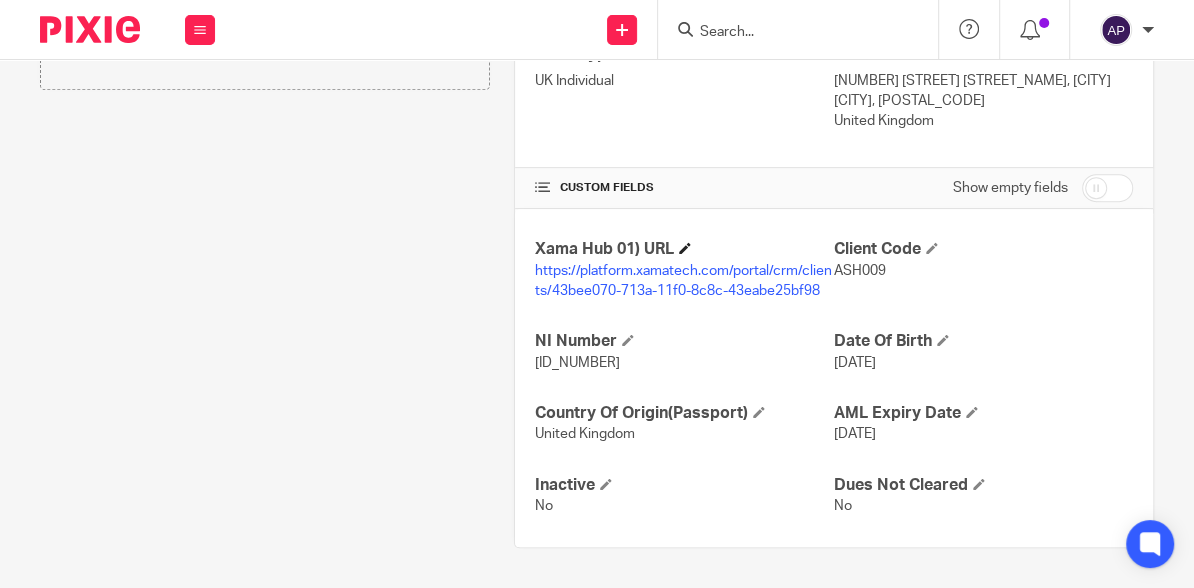 scroll, scrollTop: 593, scrollLeft: 0, axis: vertical 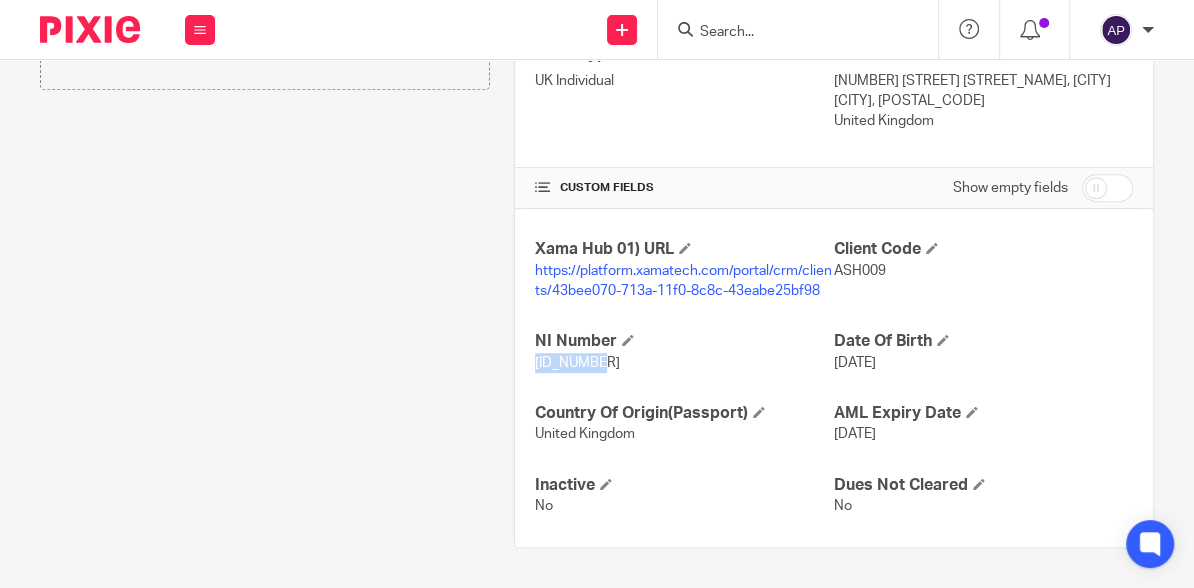 drag, startPoint x: 531, startPoint y: 357, endPoint x: 623, endPoint y: 363, distance: 92.19544 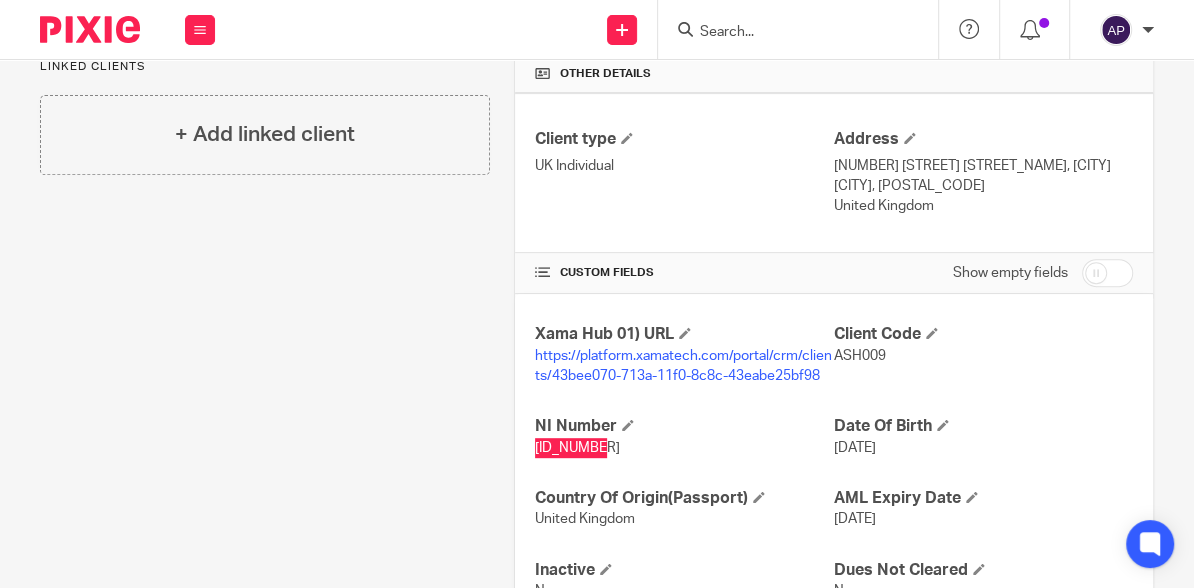 scroll, scrollTop: 353, scrollLeft: 0, axis: vertical 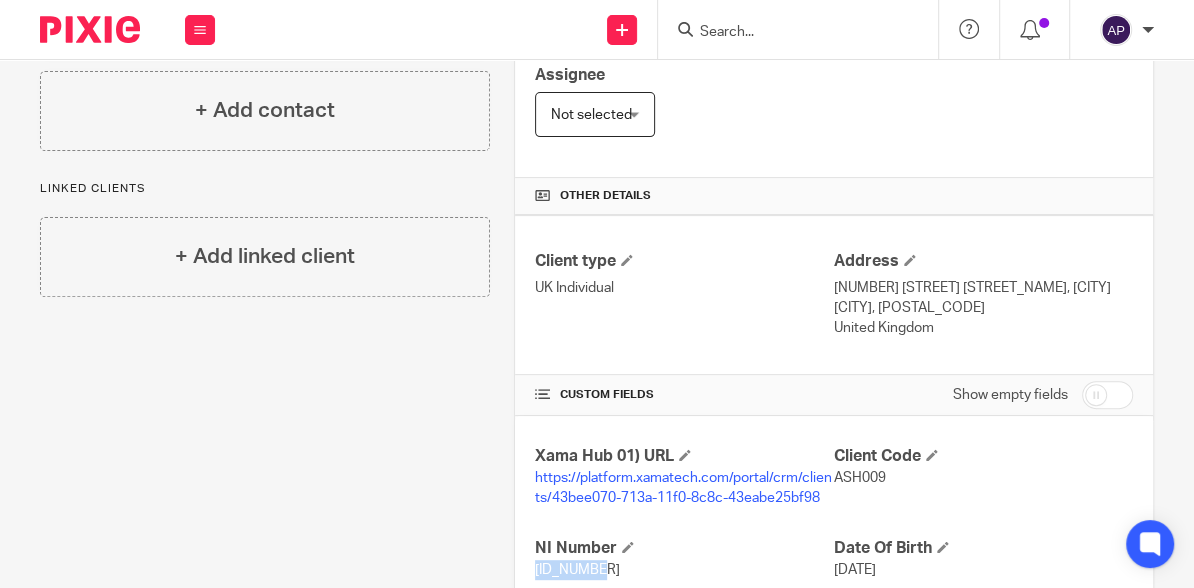 drag, startPoint x: 824, startPoint y: 297, endPoint x: 928, endPoint y: 299, distance: 104.019226 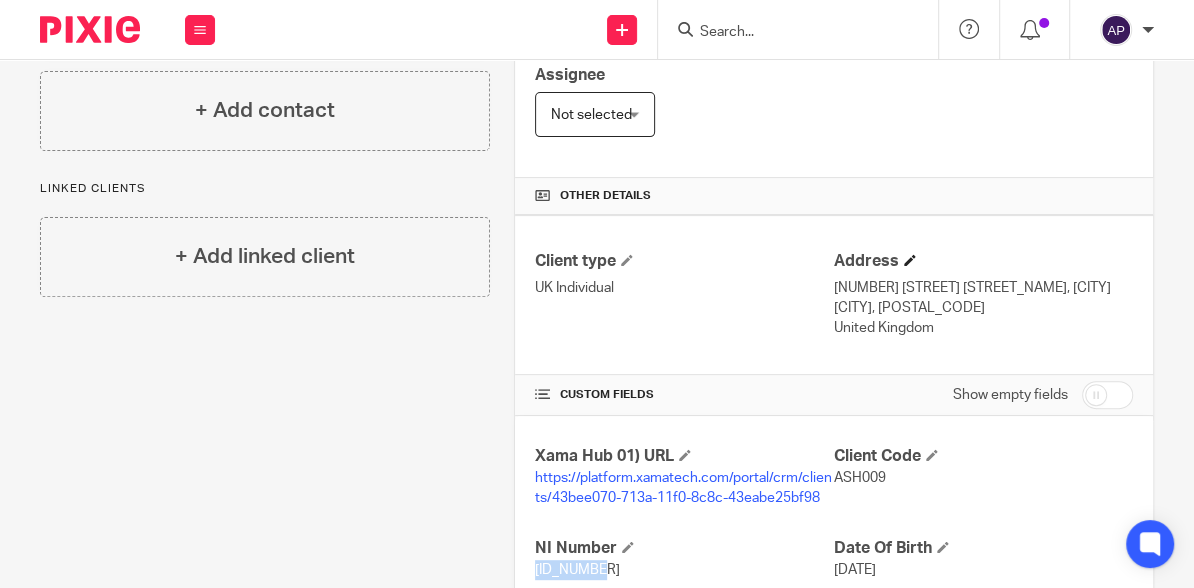 click on "Address" at bounding box center [983, 261] 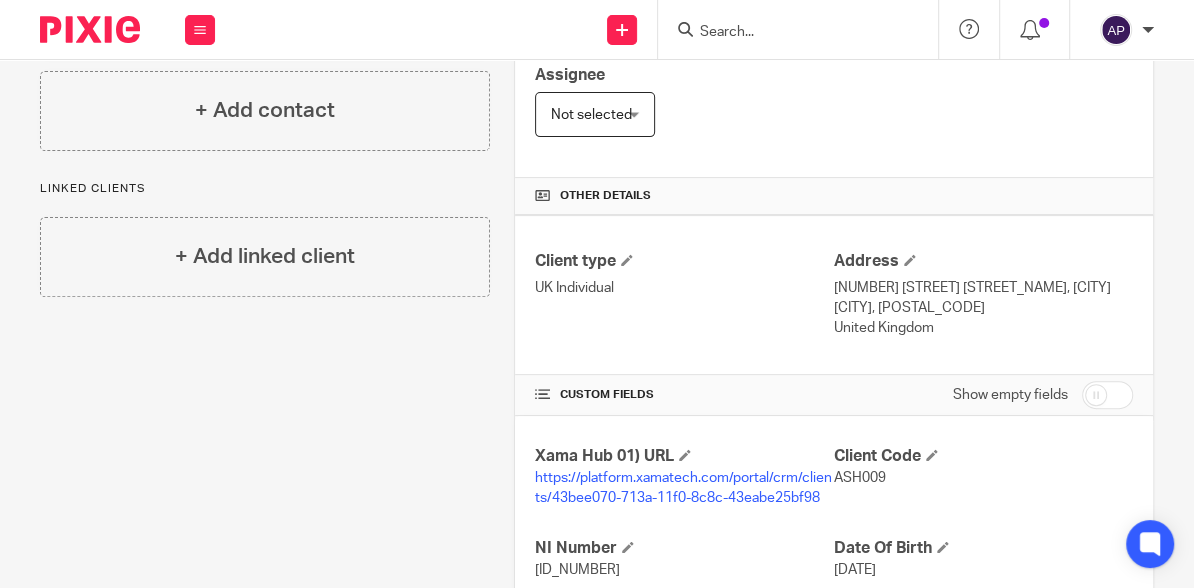 drag, startPoint x: 824, startPoint y: 299, endPoint x: 914, endPoint y: 302, distance: 90.04999 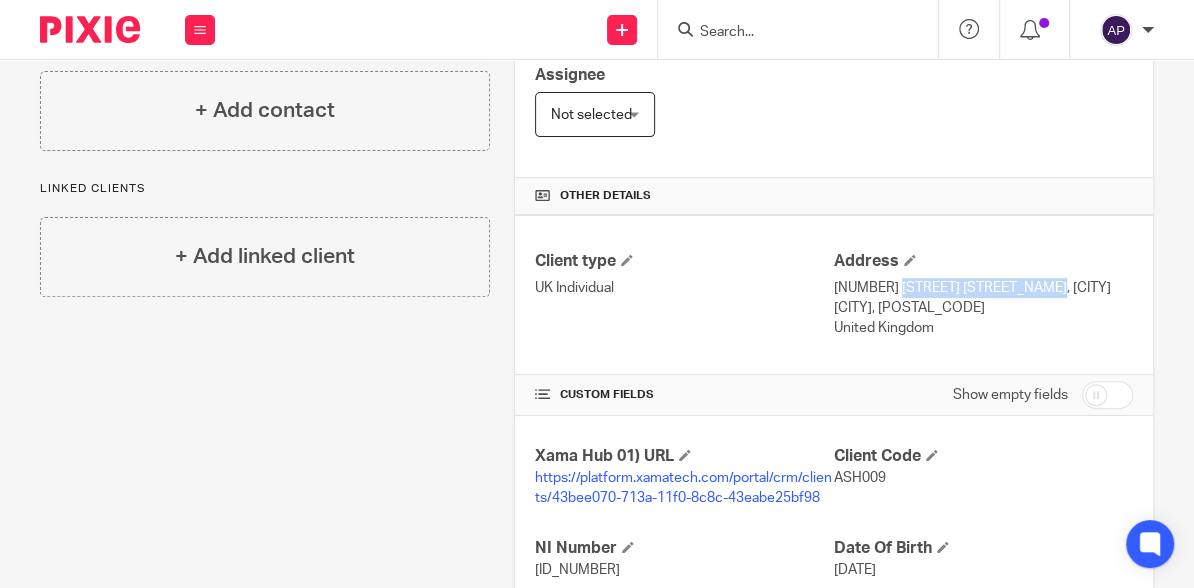 drag, startPoint x: 828, startPoint y: 302, endPoint x: 973, endPoint y: 304, distance: 145.0138 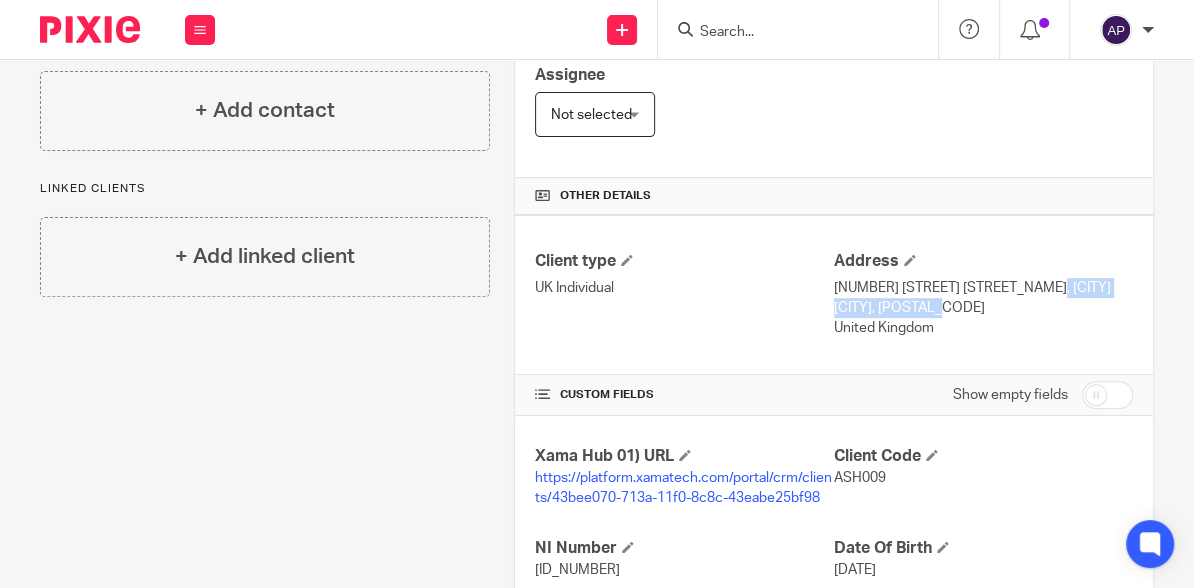drag, startPoint x: 974, startPoint y: 298, endPoint x: 871, endPoint y: 326, distance: 106.738 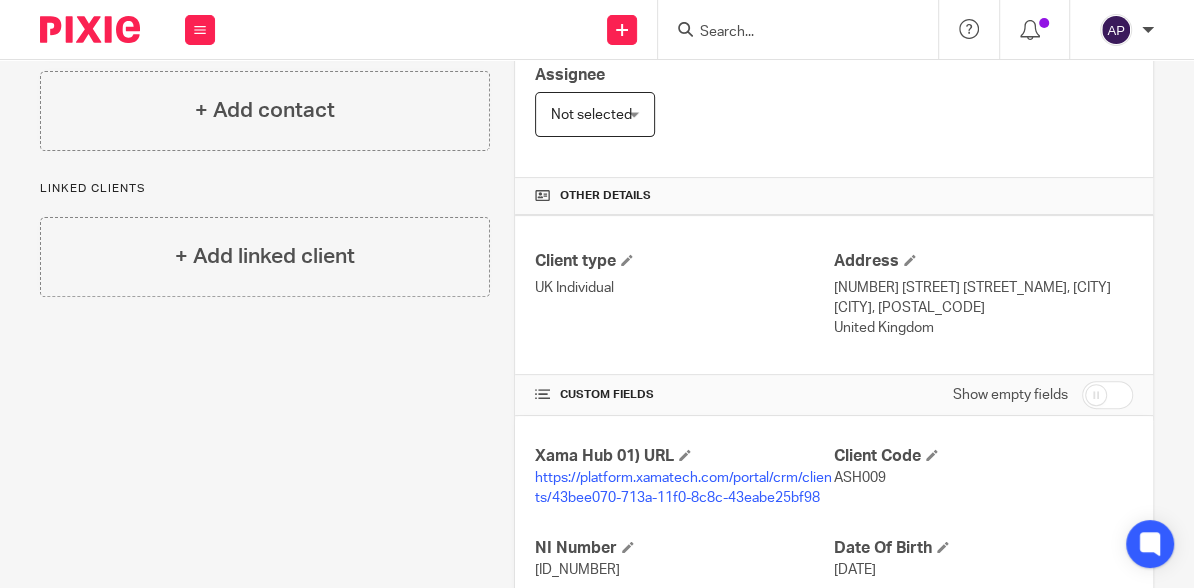 click on "United Kingdom" at bounding box center [983, 328] 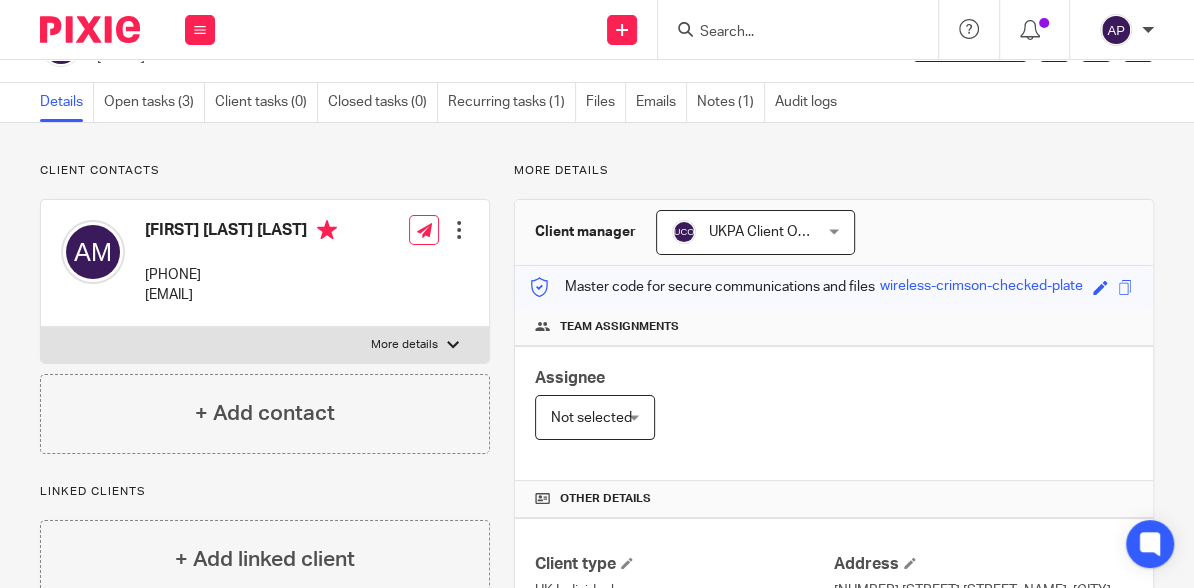scroll, scrollTop: 0, scrollLeft: 0, axis: both 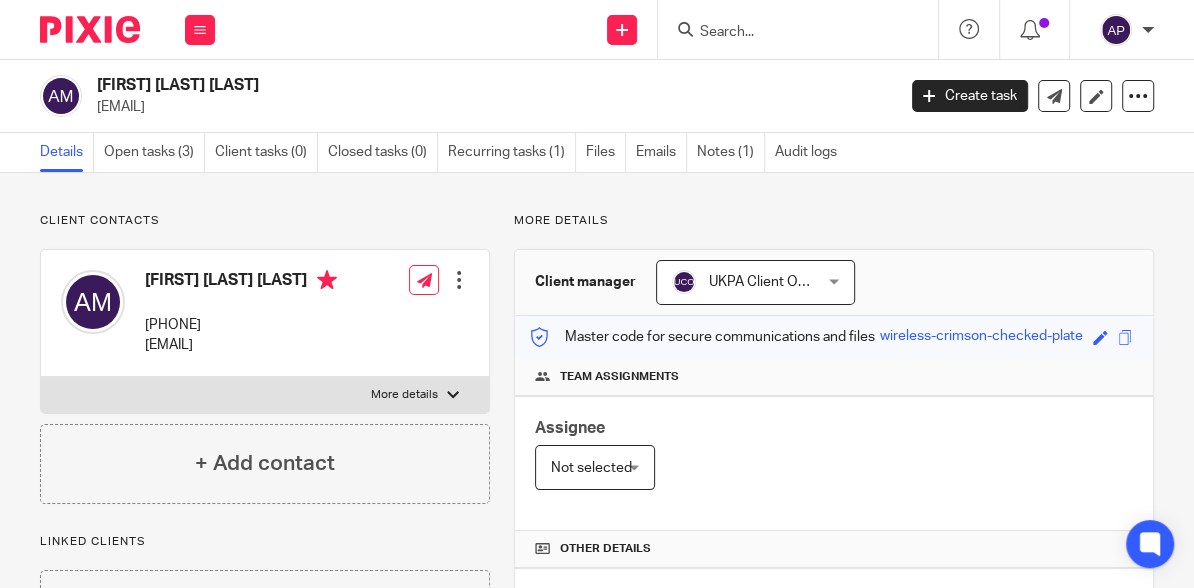 drag, startPoint x: 143, startPoint y: 322, endPoint x: 274, endPoint y: 318, distance: 131.06105 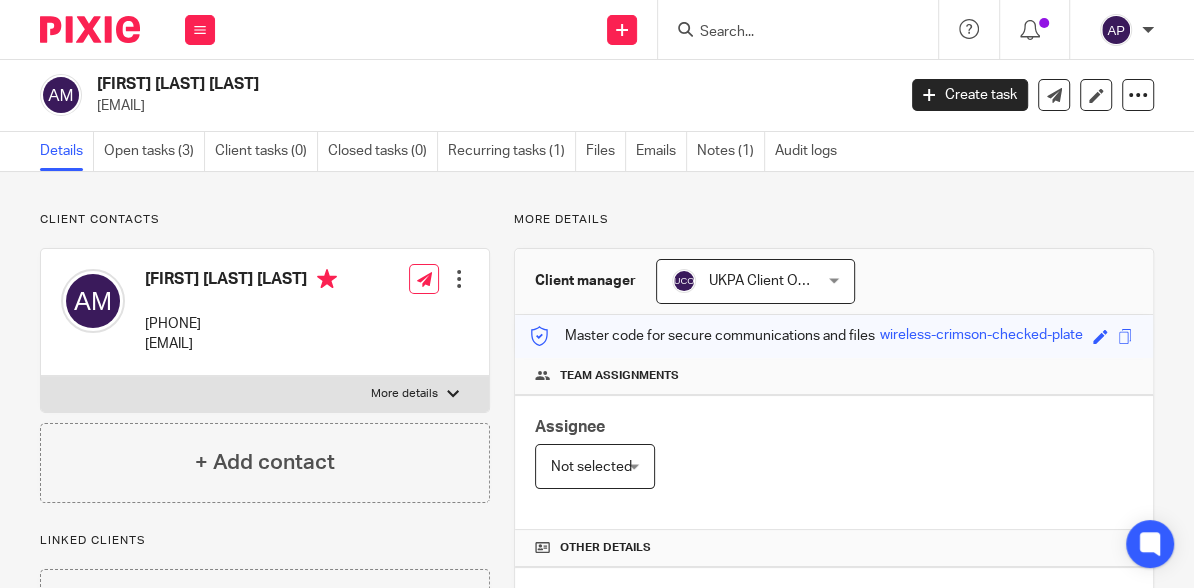 scroll, scrollTop: 0, scrollLeft: 0, axis: both 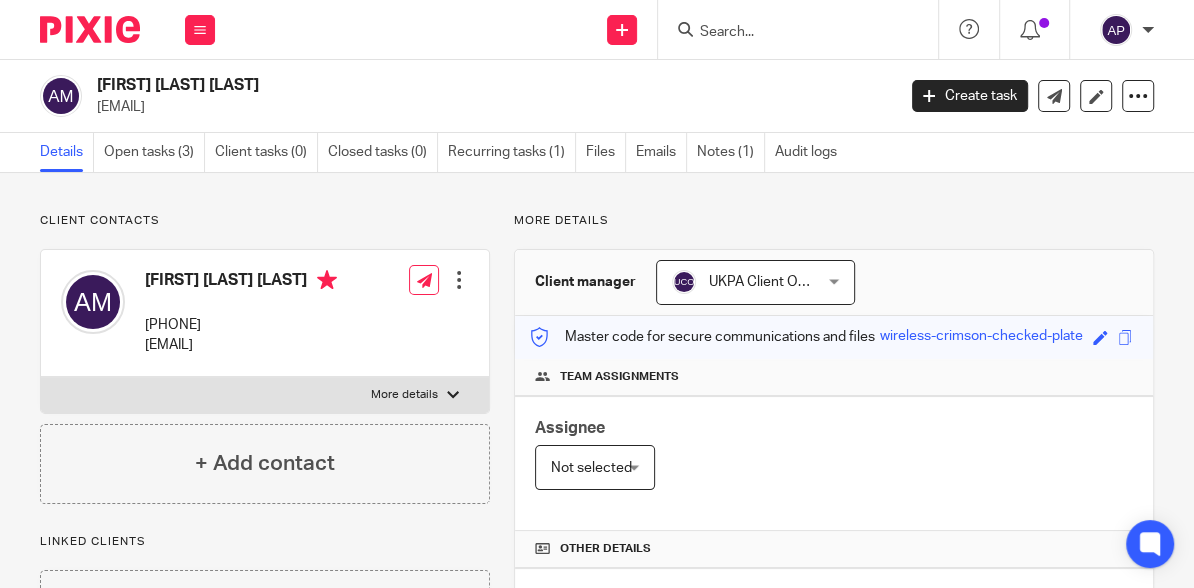 drag, startPoint x: 96, startPoint y: 78, endPoint x: 259, endPoint y: 78, distance: 163 